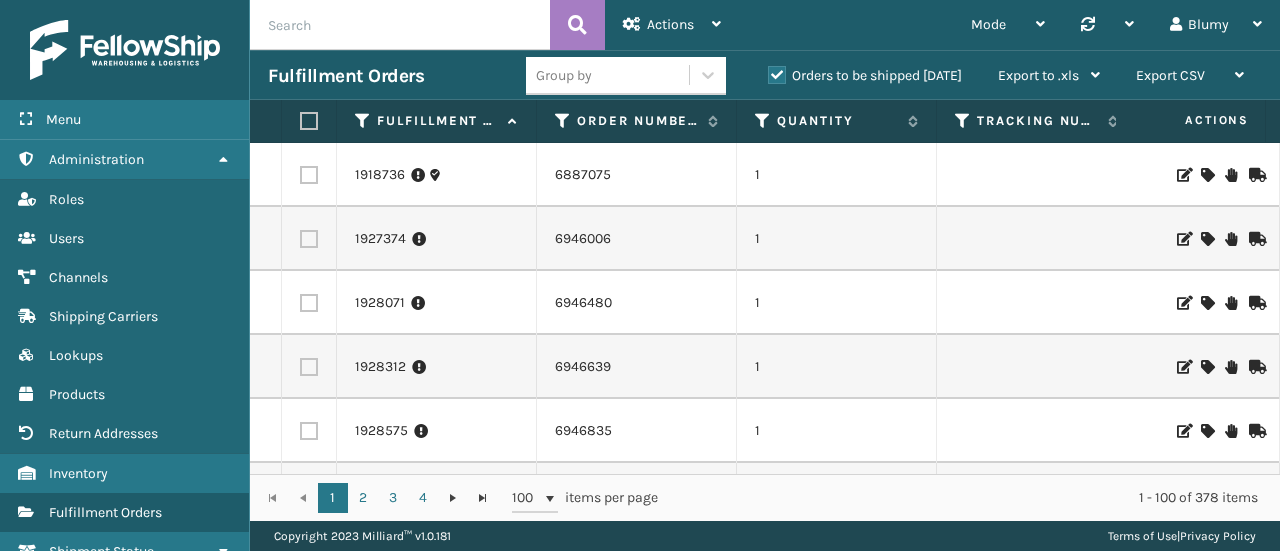 scroll, scrollTop: 0, scrollLeft: 0, axis: both 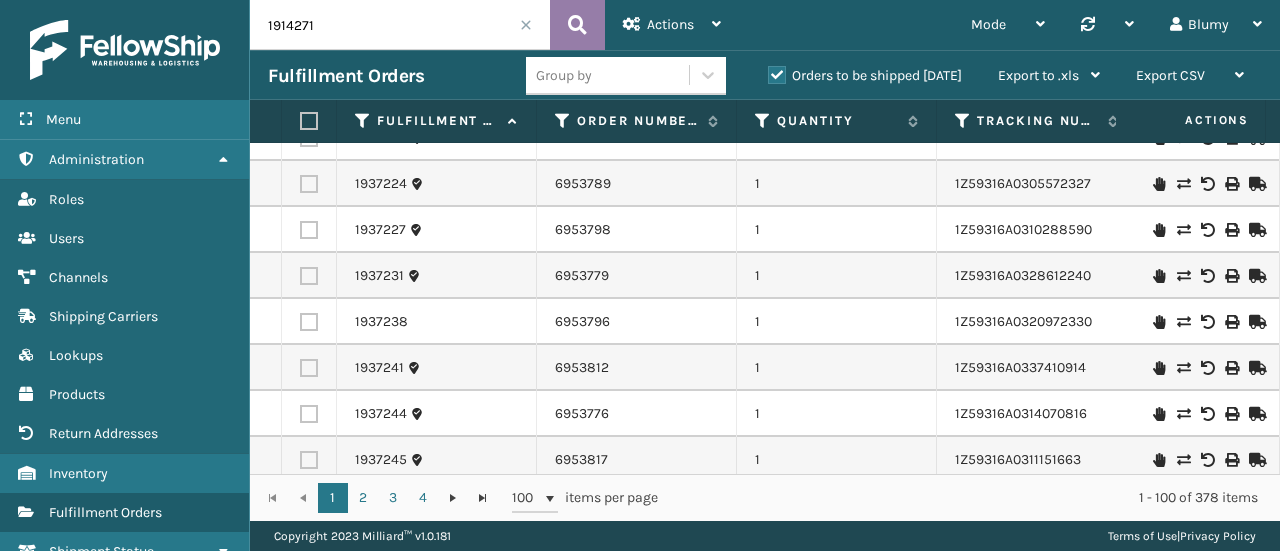 click at bounding box center [577, 25] 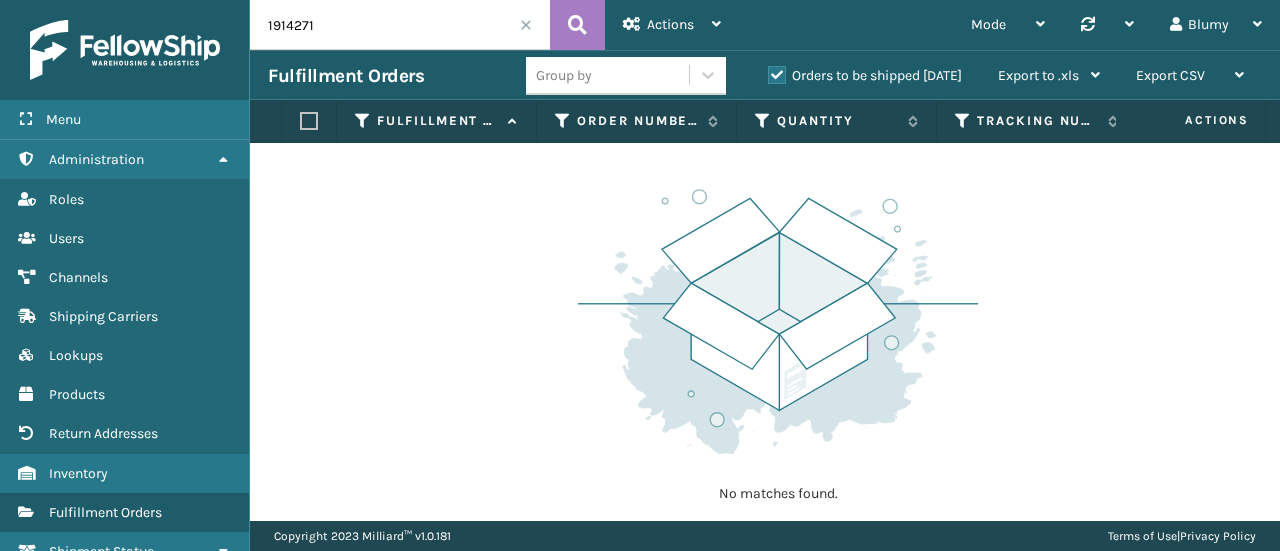 click on "1914271" at bounding box center (400, 25) 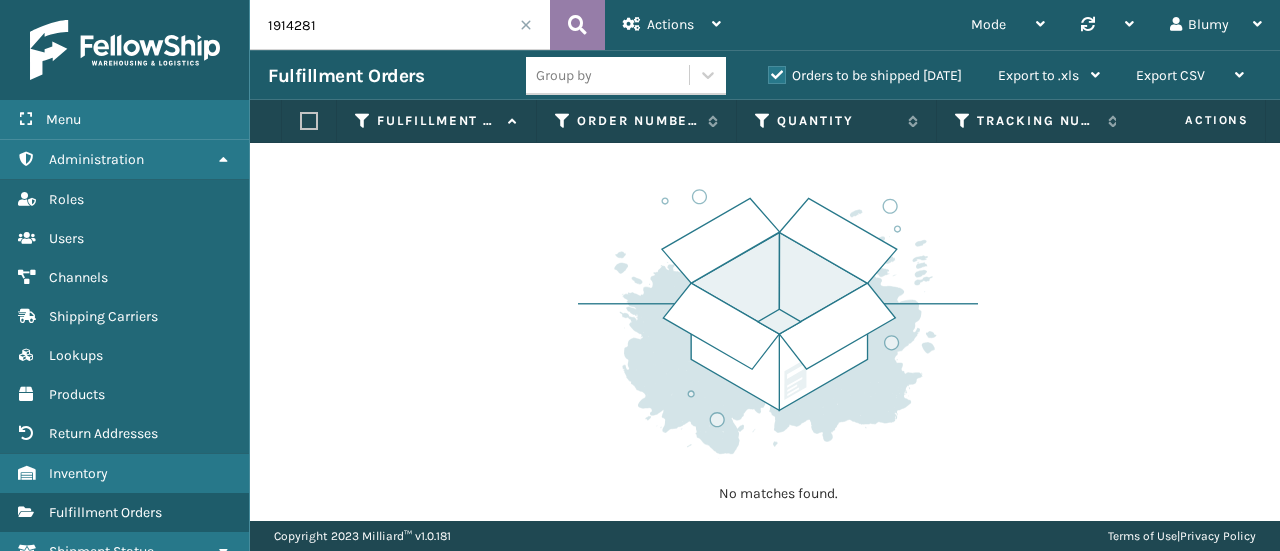 click at bounding box center [577, 25] 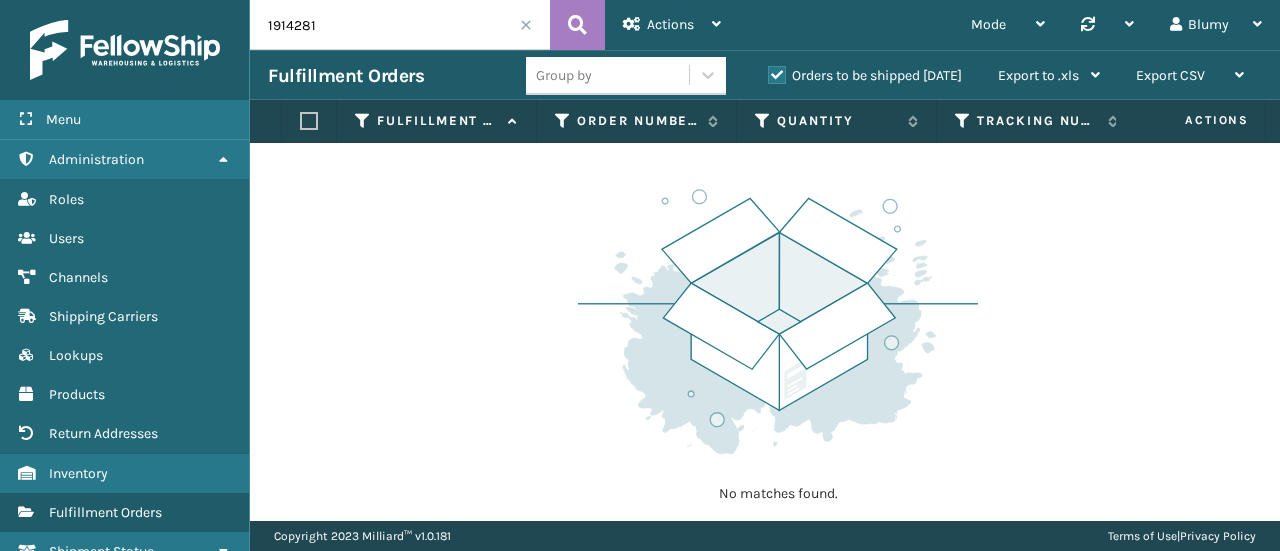 click on "1914281" at bounding box center [400, 25] 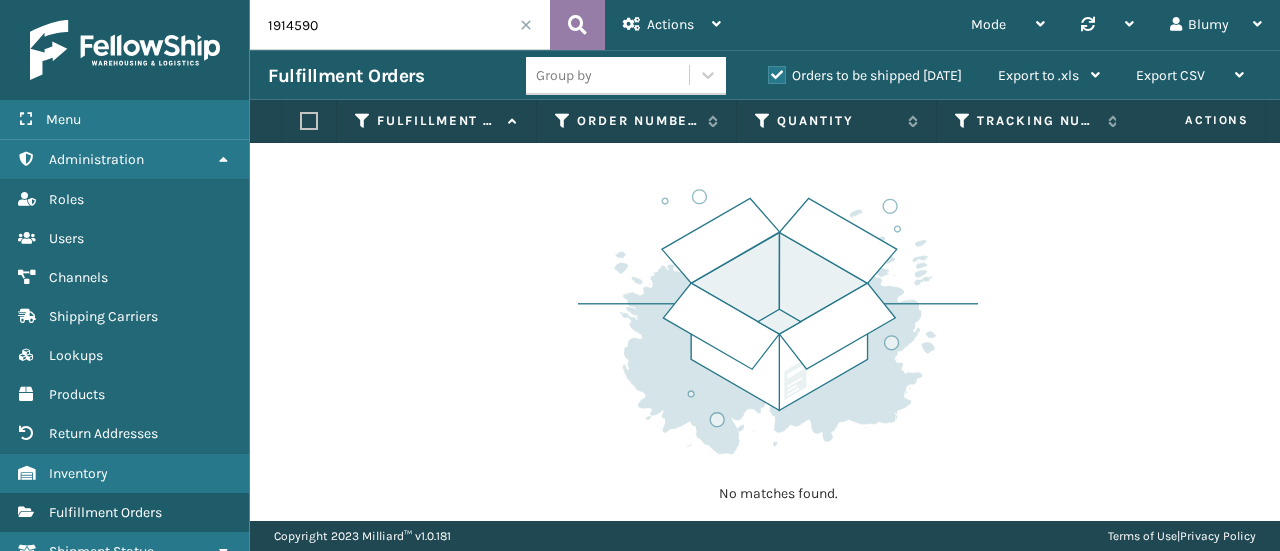 click at bounding box center [577, 25] 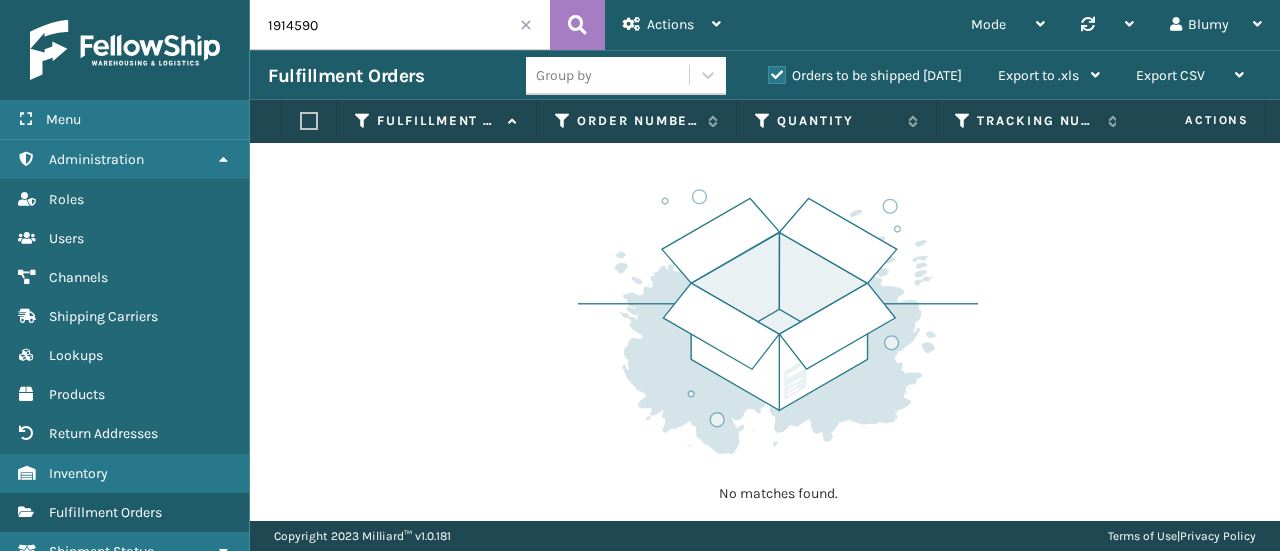 click on "1914590" at bounding box center (400, 25) 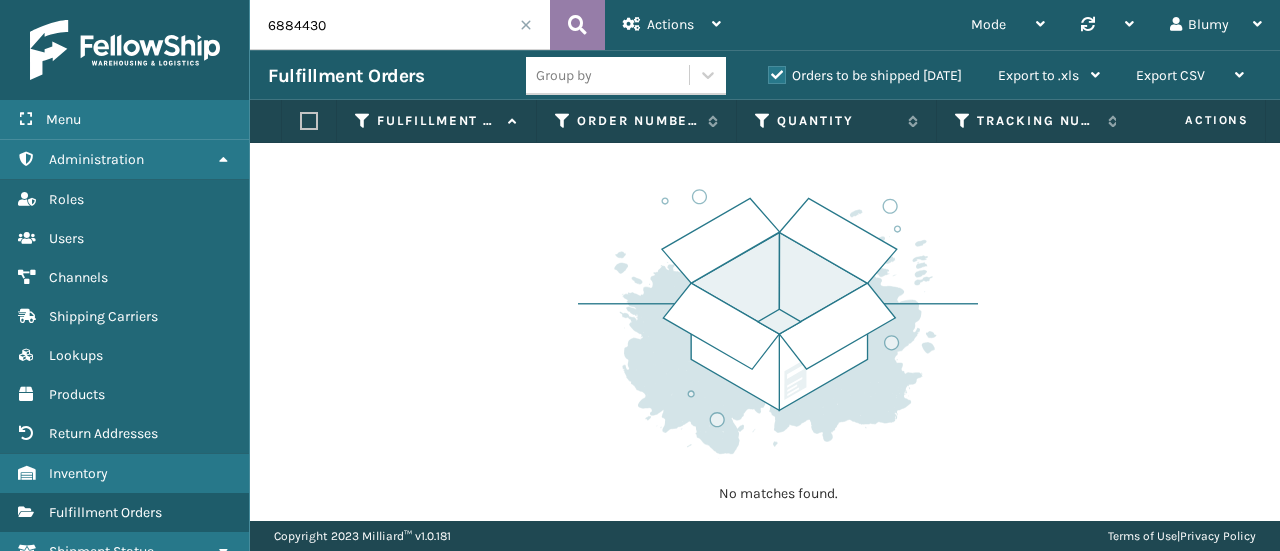type on "6884430" 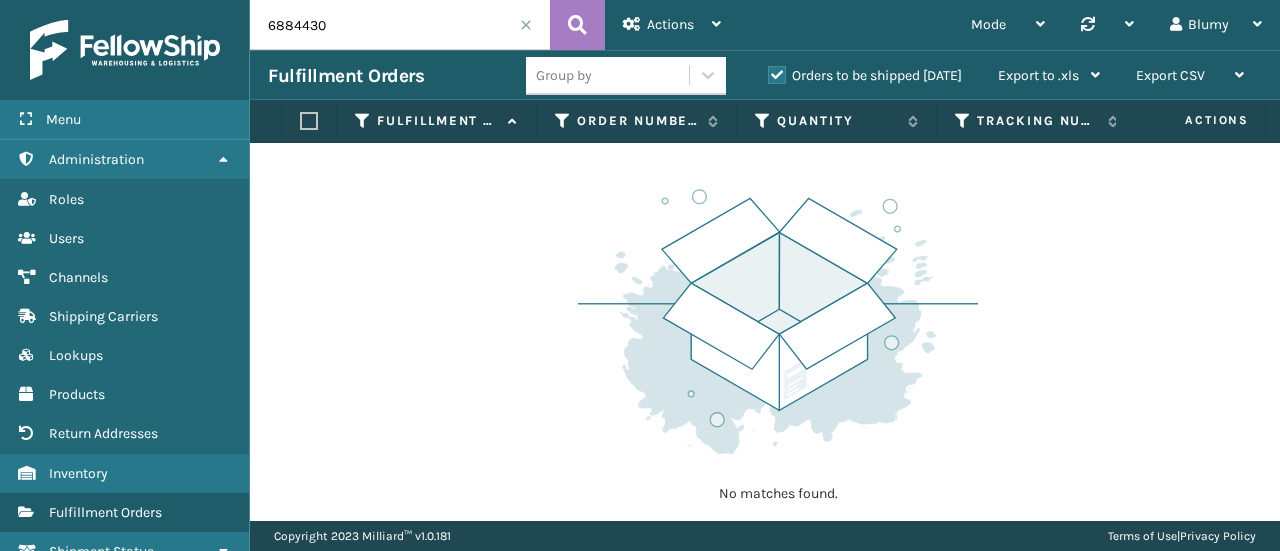 click at bounding box center [526, 25] 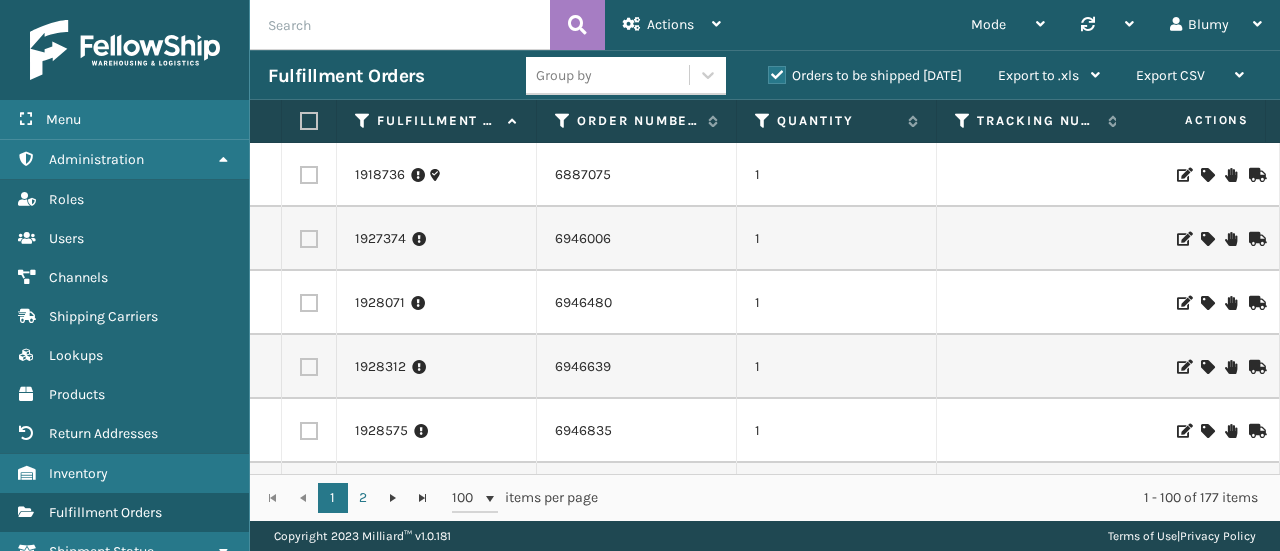 type 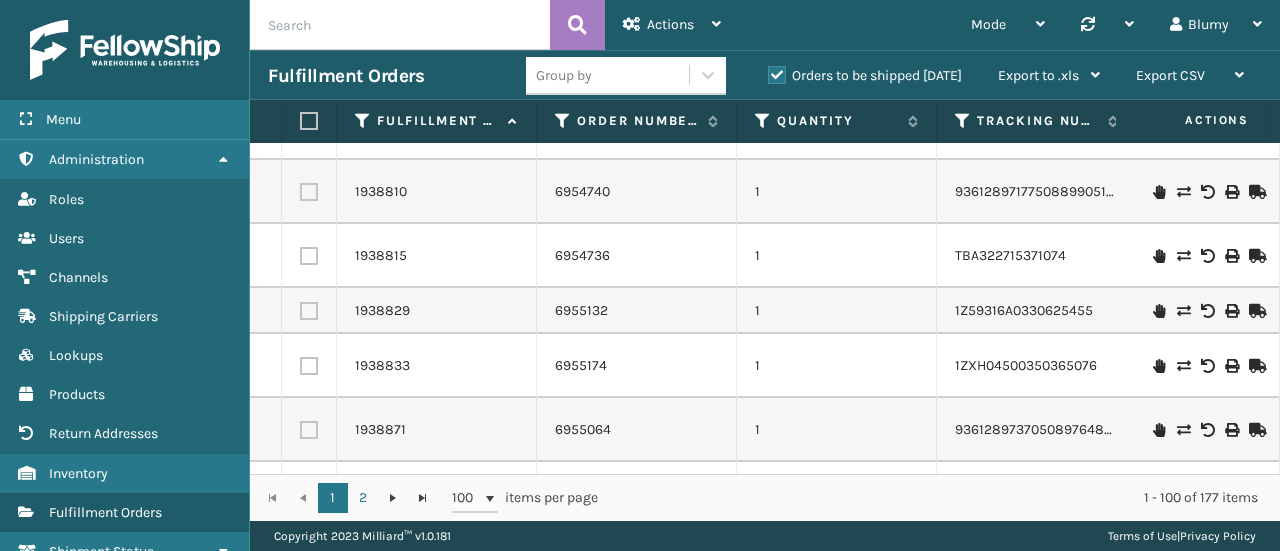 scroll, scrollTop: 3752, scrollLeft: 0, axis: vertical 